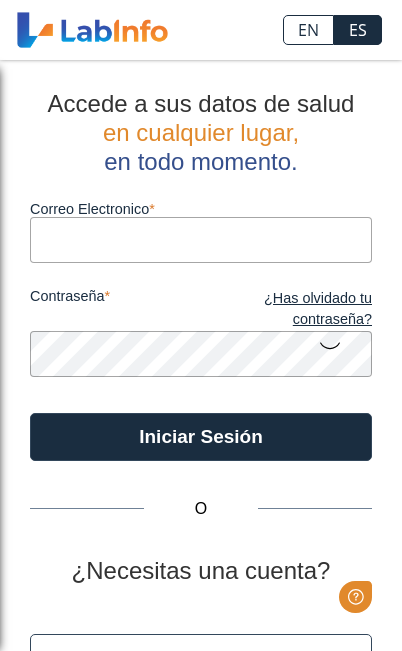 scroll, scrollTop: 0, scrollLeft: 0, axis: both 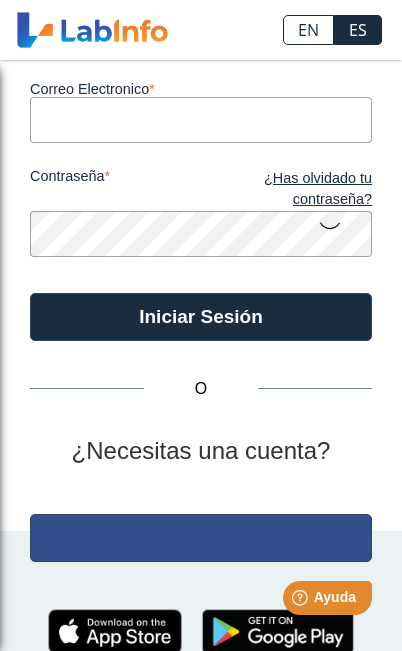 click on "Regístrate" 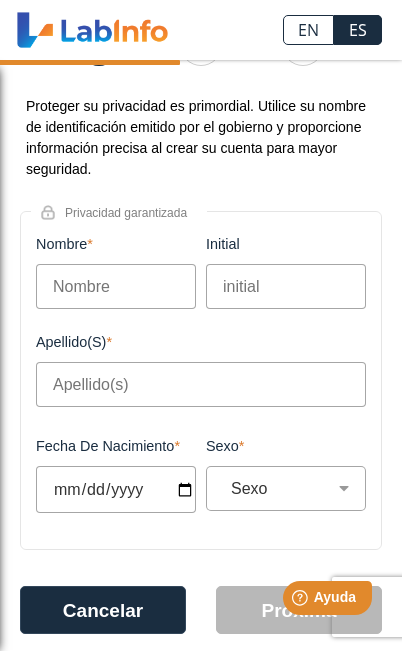click on "Nombre" at bounding box center [116, 286] 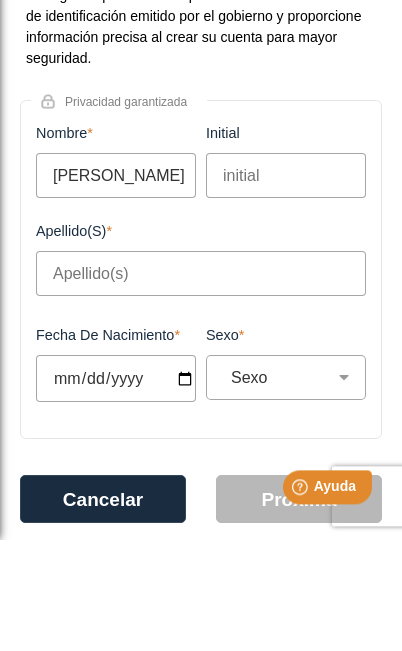 type on "[PERSON_NAME]" 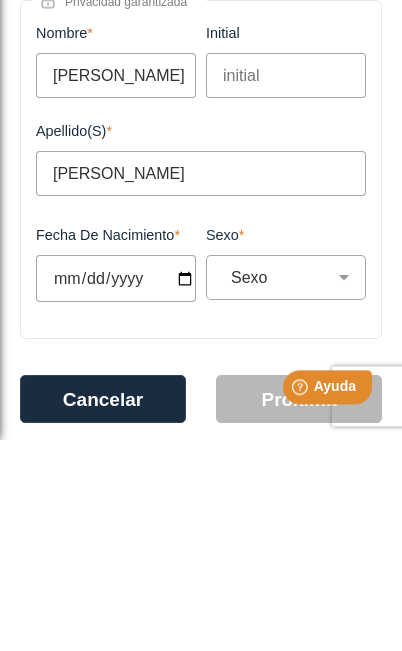 type on "[PERSON_NAME]" 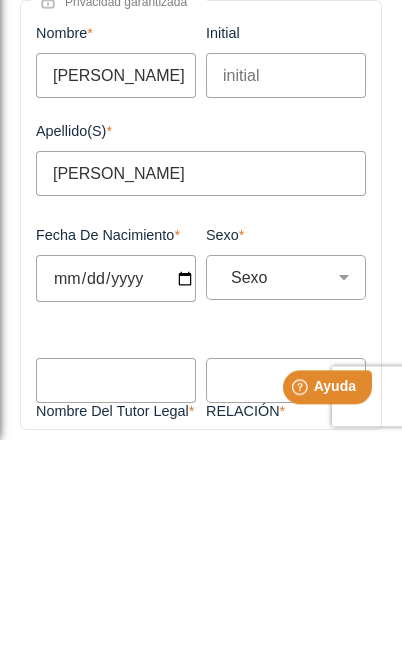 type on "[DATE]" 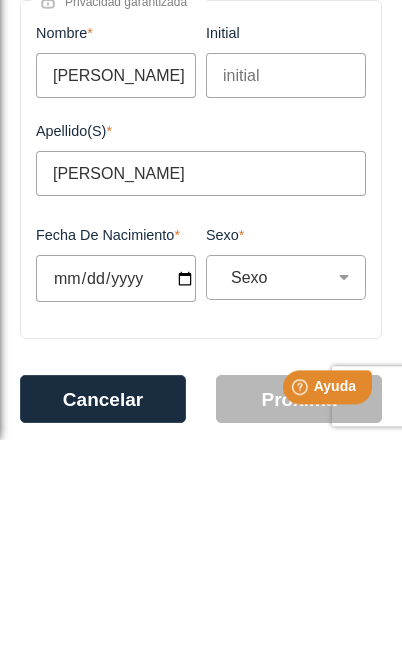 click on "Sexo Masculino Femenino" at bounding box center (294, 488) 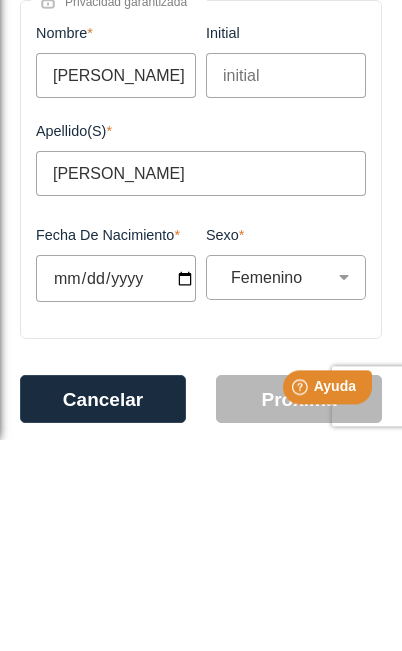 select on "F" 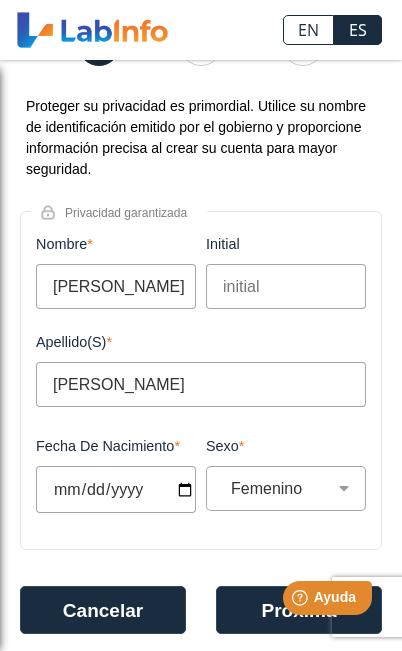 click on "Help [PERSON_NAME]" at bounding box center [302, 594] 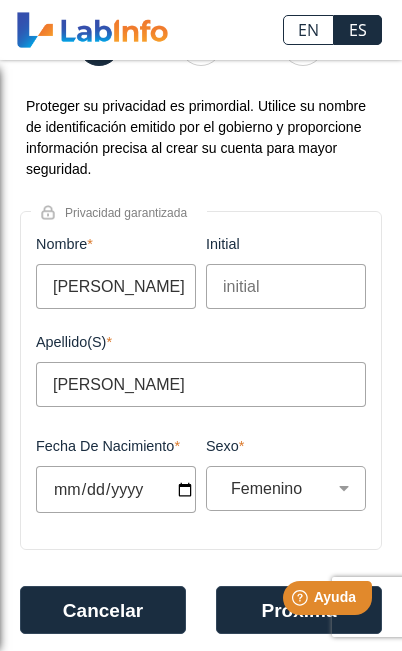 click on "Help [PERSON_NAME]" at bounding box center [302, 594] 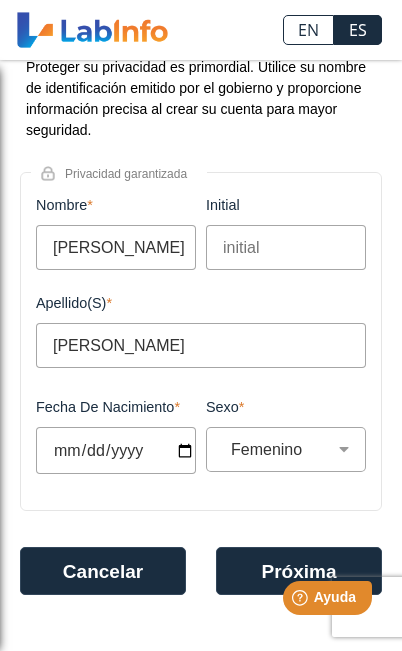 scroll, scrollTop: 162, scrollLeft: 0, axis: vertical 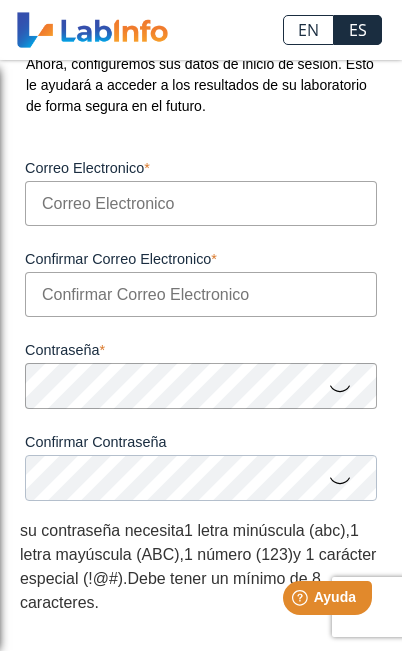 click on "Help [PERSON_NAME]" at bounding box center (302, 594) 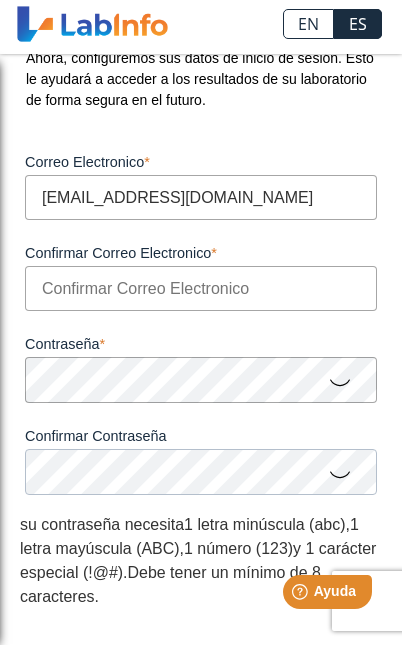 type on "[EMAIL_ADDRESS][DOMAIN_NAME]" 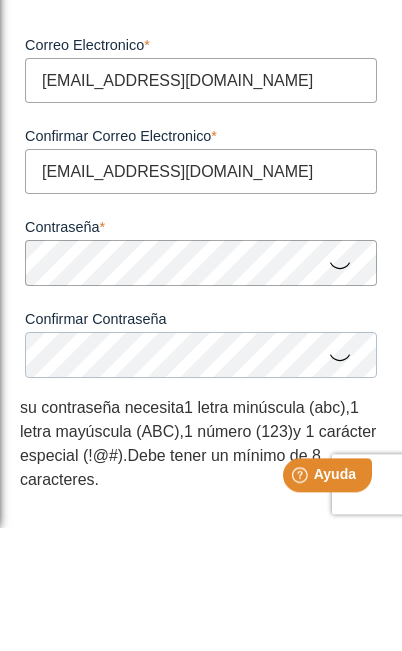 type on "[EMAIL_ADDRESS][DOMAIN_NAME]" 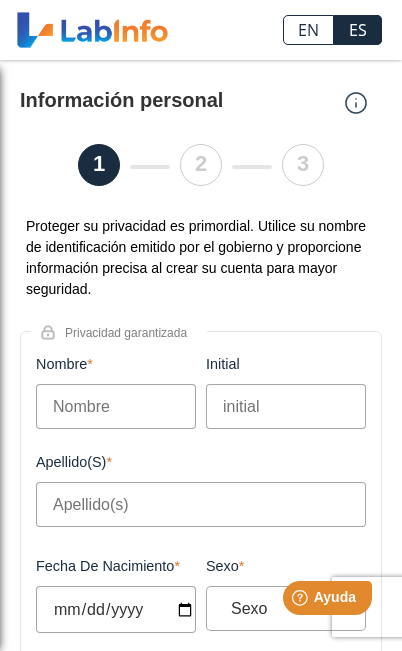 scroll, scrollTop: 0, scrollLeft: 0, axis: both 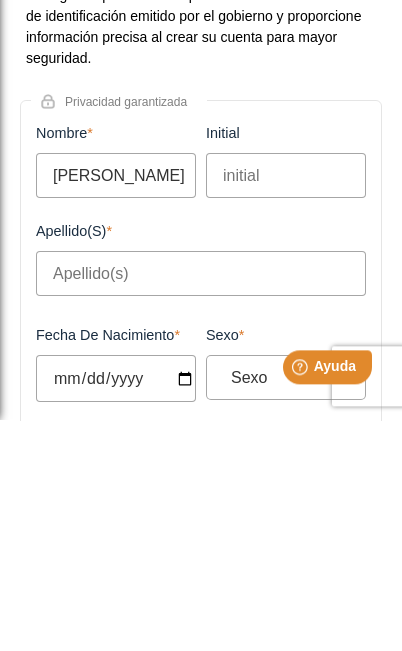 type on "[PERSON_NAME]" 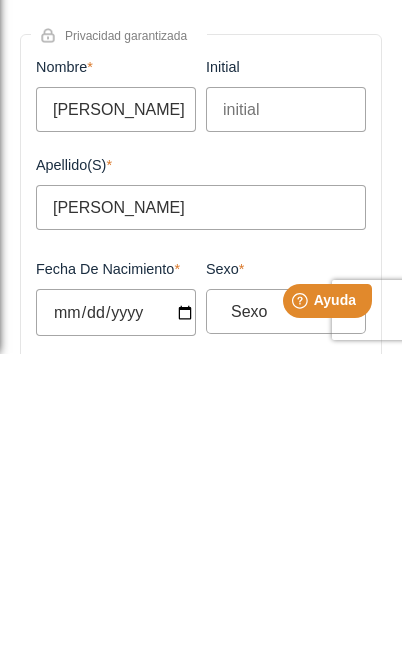 type on "[PERSON_NAME]" 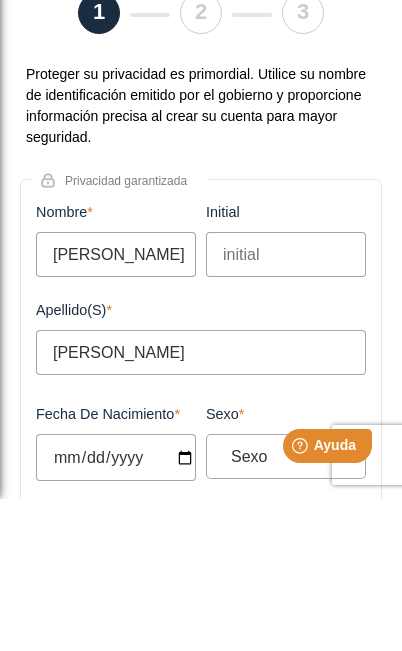 select 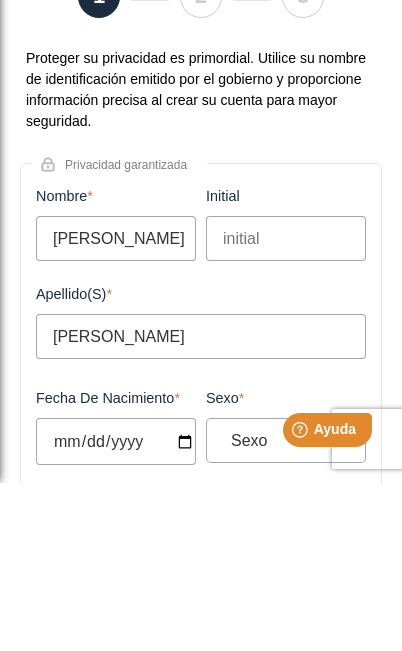 type on "[DATE]" 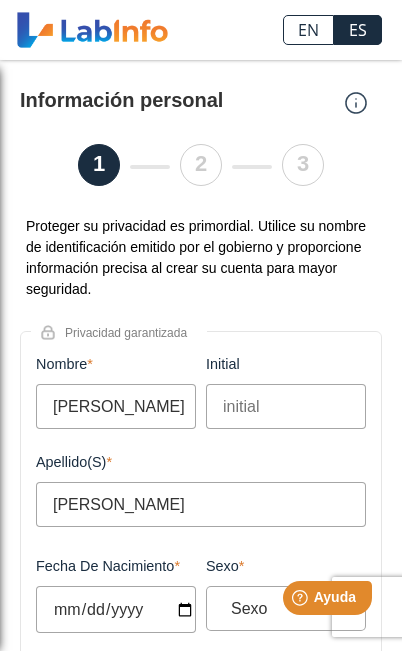click on "Help [PERSON_NAME]" at bounding box center (302, 594) 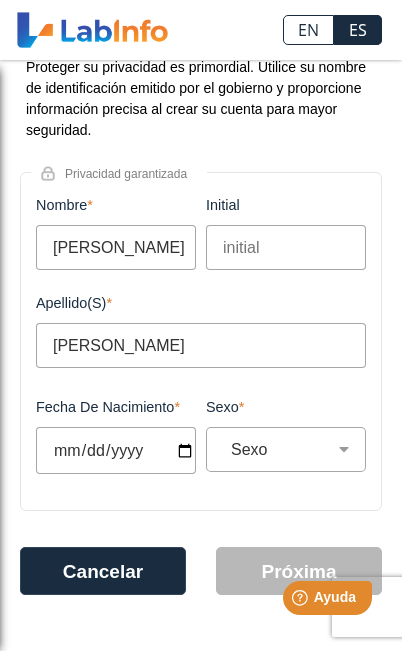 scroll, scrollTop: 162, scrollLeft: 0, axis: vertical 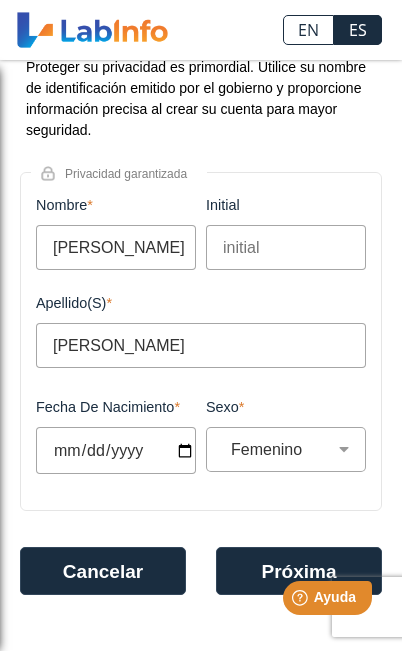 click on "Próxima" 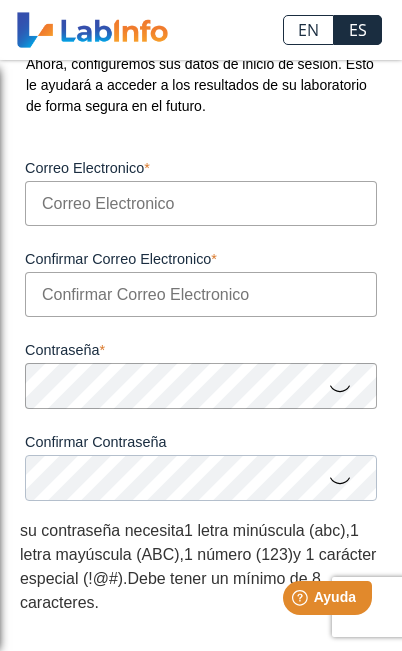 click on "Correo Electronico" at bounding box center (201, 203) 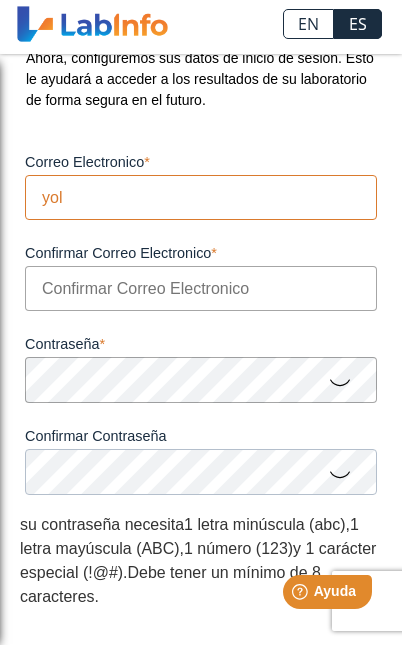 type on "[PERSON_NAME]" 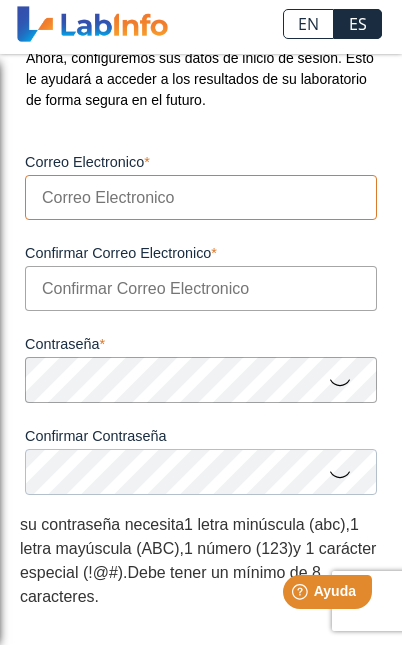 type on "[EMAIL_ADDRESS][DOMAIN_NAME]" 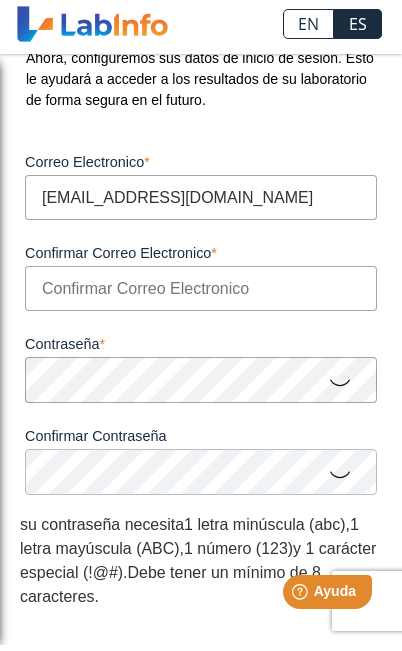 click on "Confirmar Correo Electronico" at bounding box center [201, 294] 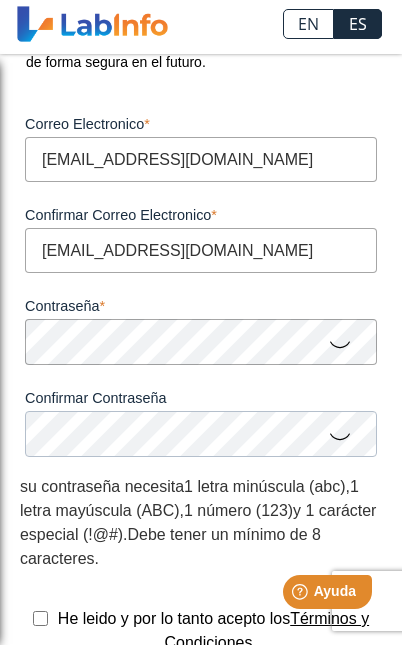 scroll, scrollTop: 230, scrollLeft: 0, axis: vertical 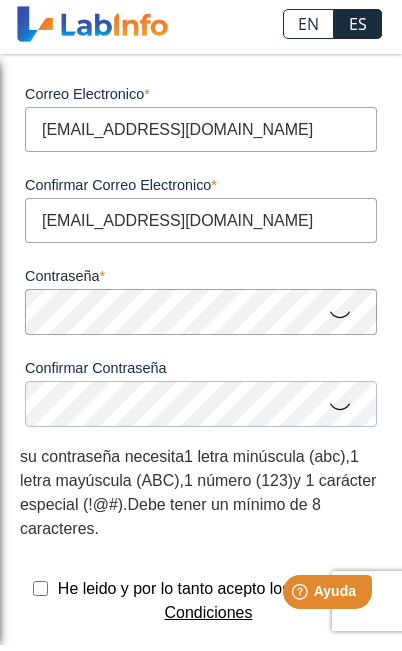 type on "[EMAIL_ADDRESS][DOMAIN_NAME]" 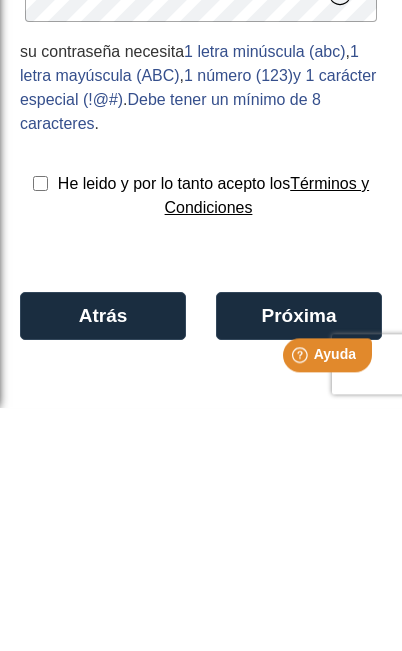 scroll, scrollTop: 402, scrollLeft: 0, axis: vertical 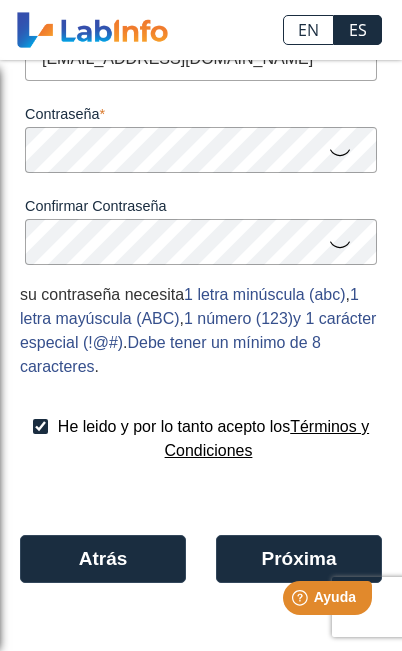 click on "Próxima" 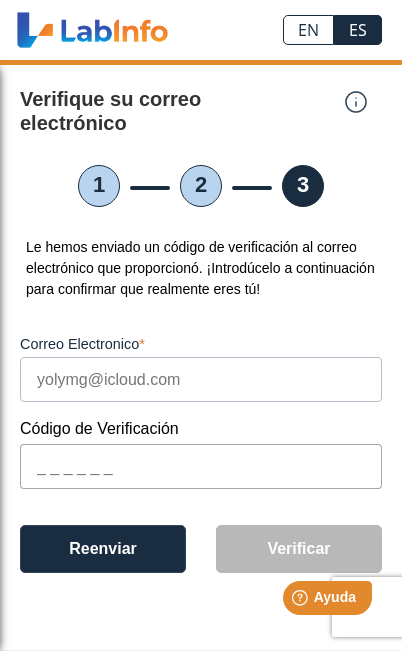 scroll, scrollTop: 1, scrollLeft: 0, axis: vertical 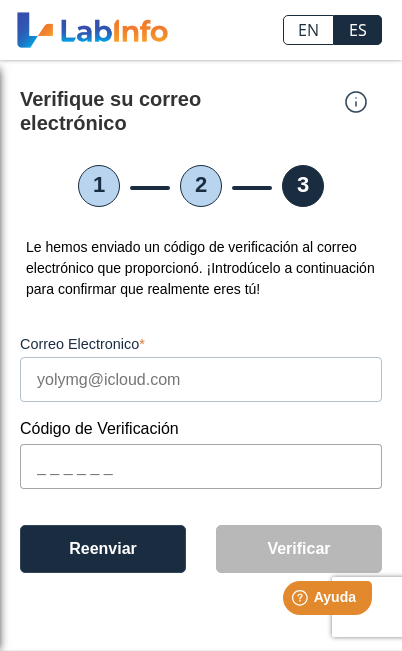 click at bounding box center [201, 466] 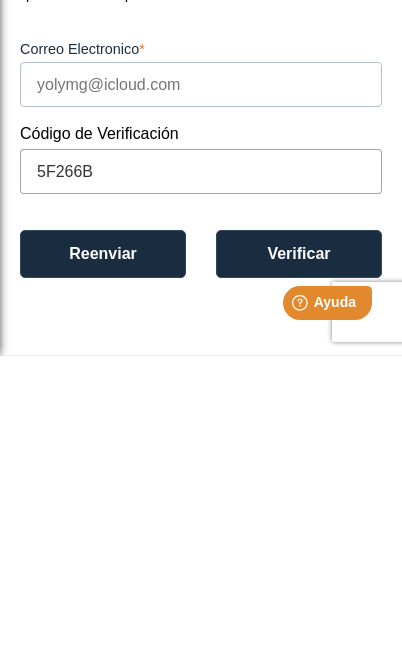 type on "5F266B" 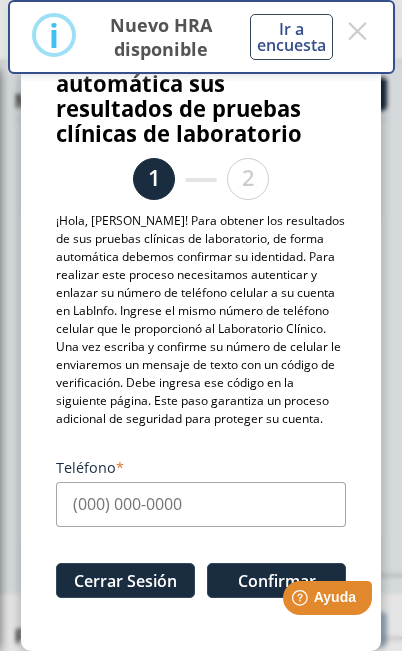 scroll, scrollTop: 82, scrollLeft: 0, axis: vertical 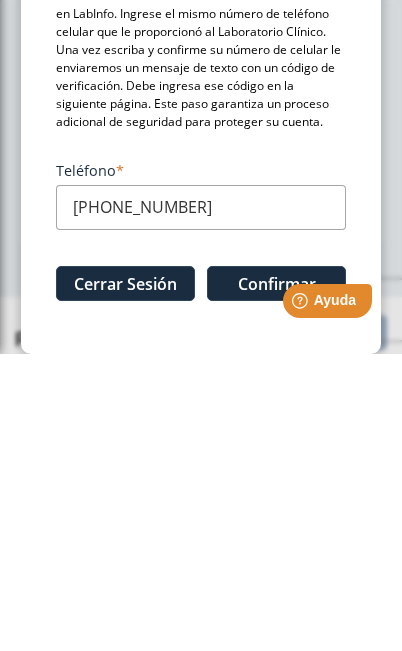 type on "[PHONE_NUMBER]" 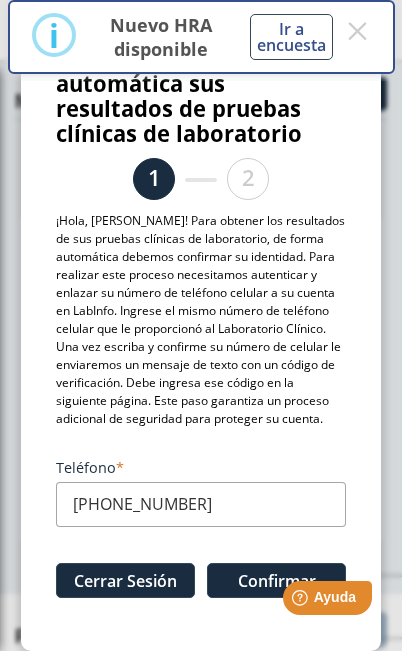 click on "Confirmar" 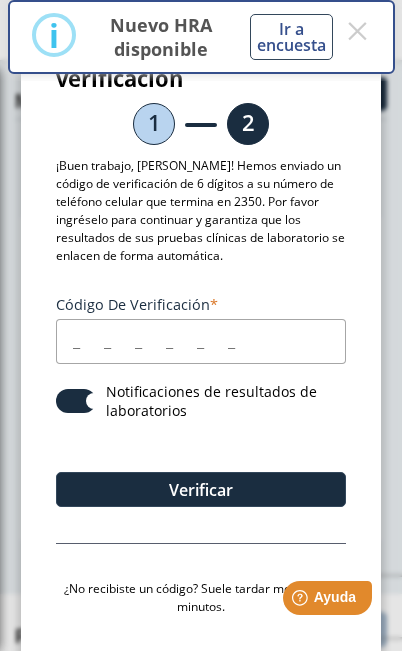 scroll, scrollTop: 30, scrollLeft: 0, axis: vertical 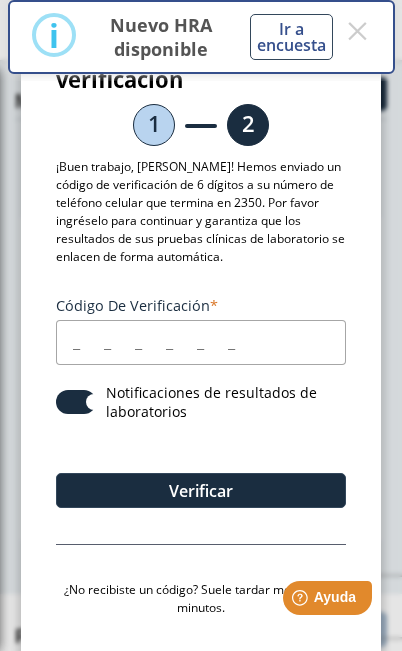 click on "Código de verificación" at bounding box center (201, 342) 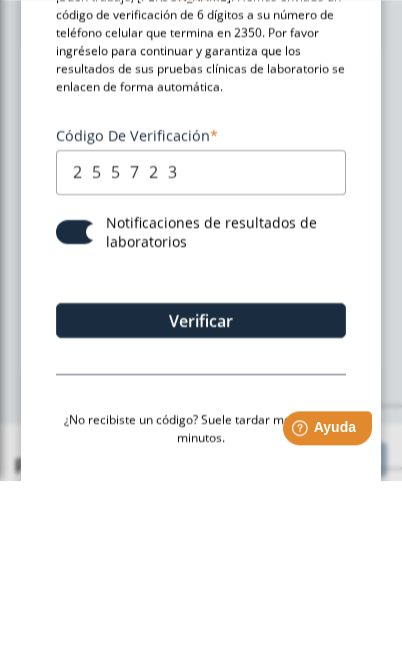 type on "255723" 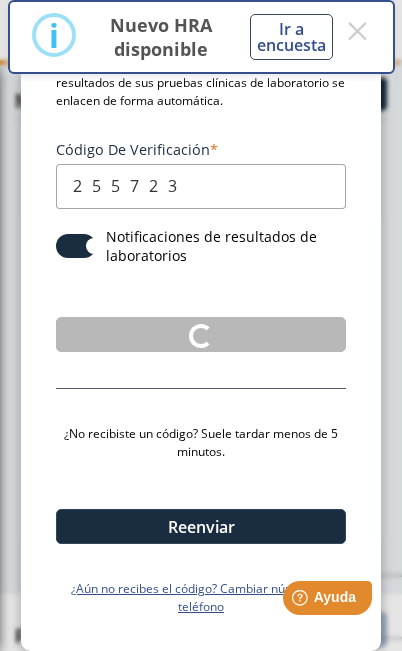 scroll, scrollTop: 0, scrollLeft: 0, axis: both 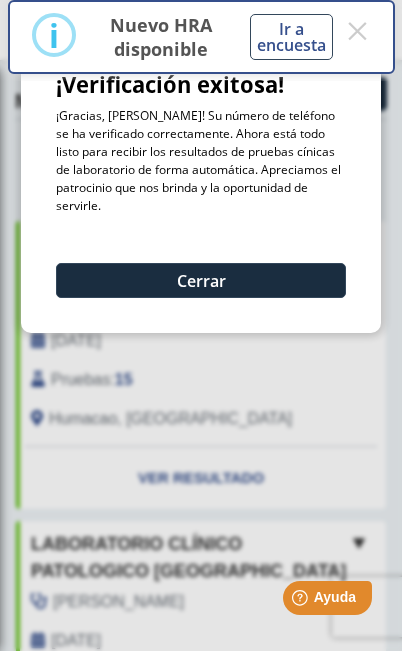 click on "Cerrar" 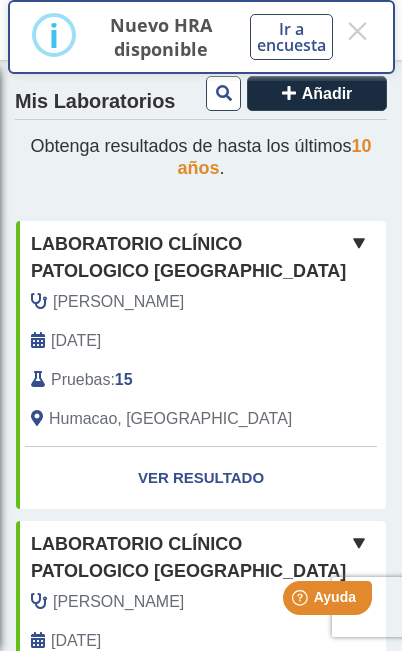 click on "Pruebas" 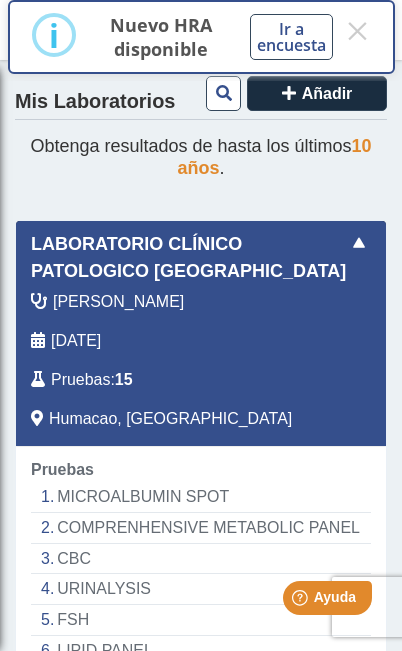 click on "[DATE]" 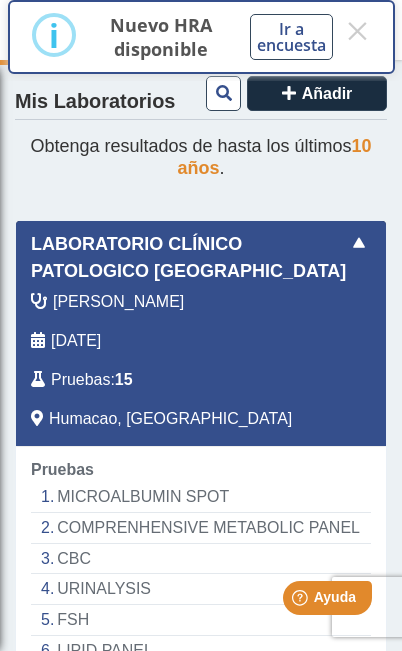 click 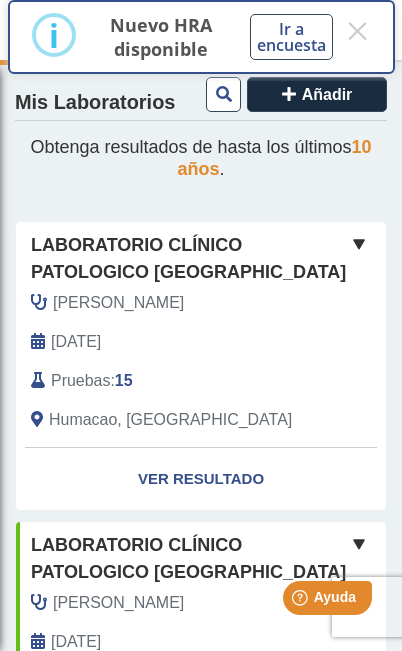 scroll, scrollTop: 0, scrollLeft: 0, axis: both 